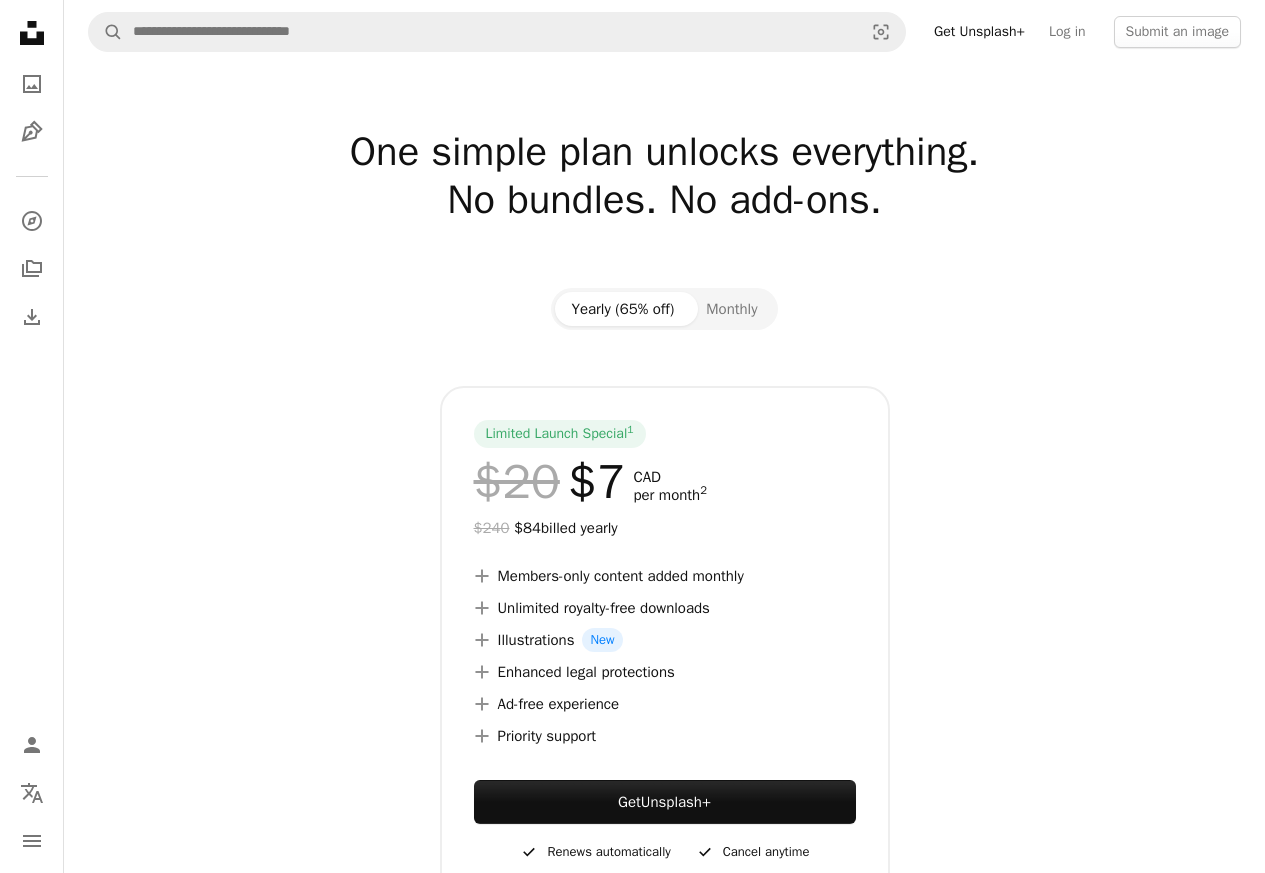 scroll, scrollTop: 0, scrollLeft: 0, axis: both 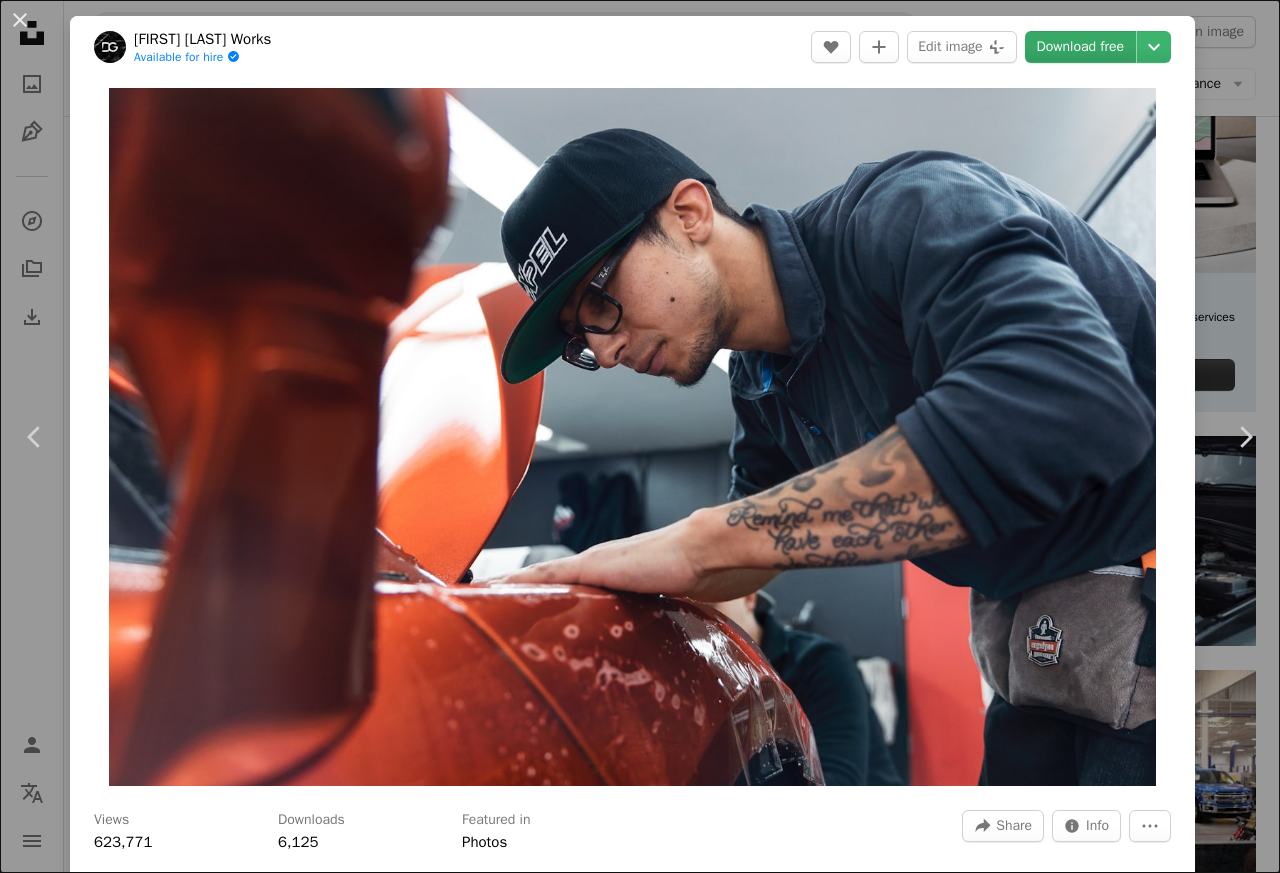 click on "Download free" at bounding box center [1081, 47] 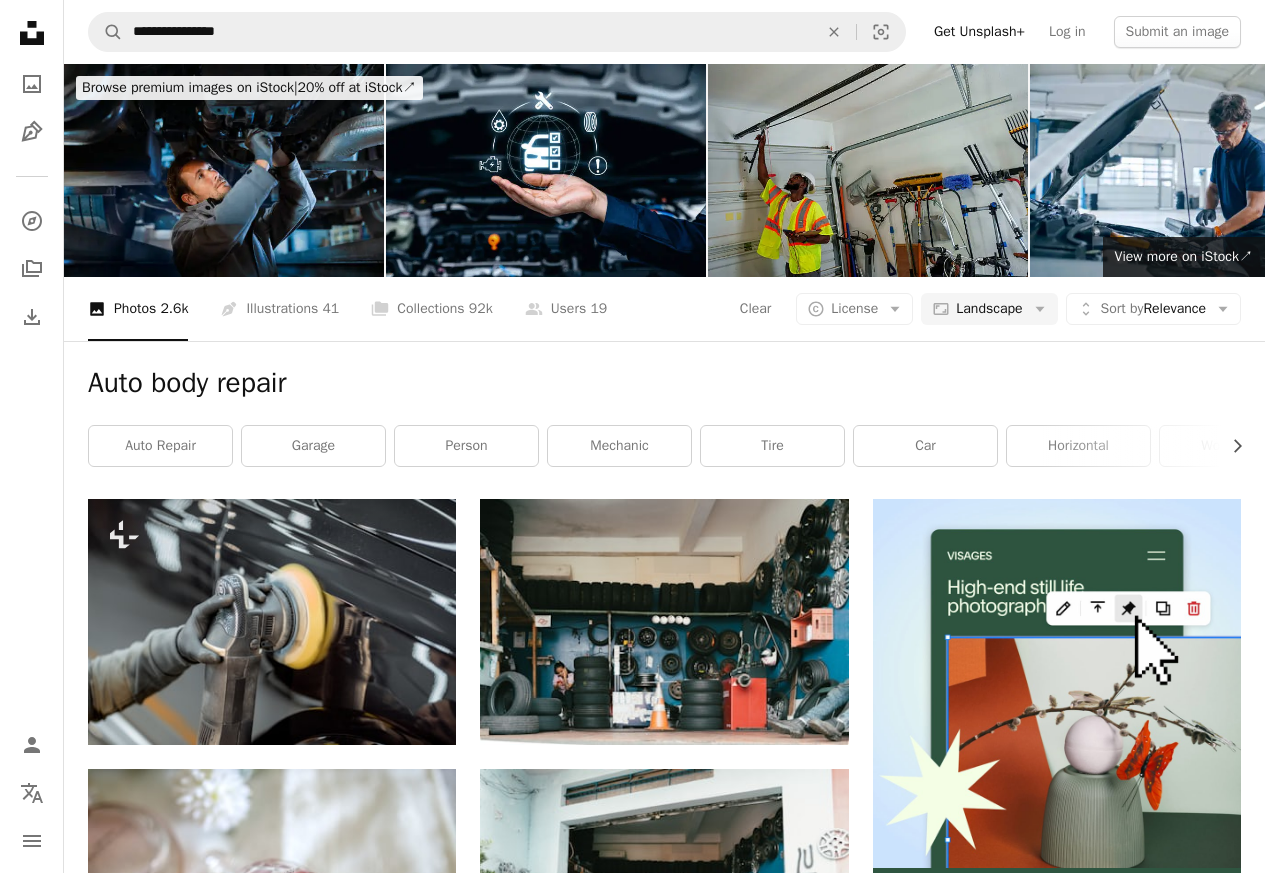 scroll, scrollTop: 0, scrollLeft: 0, axis: both 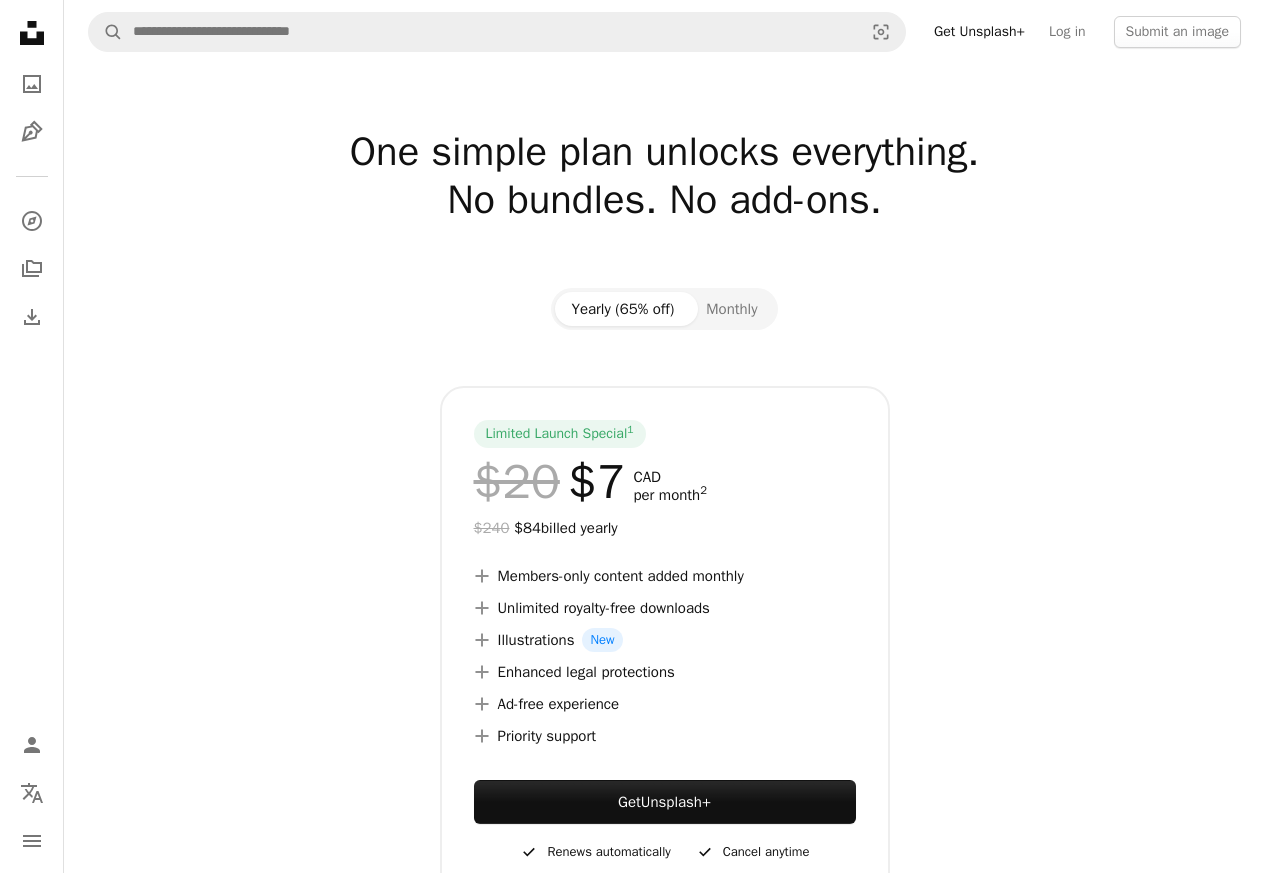 click on "Limited Launch Special 1 $20   $7 CAD per month 2 $240   $84  billed yearly A plus sign Members-only content added monthly A plus sign Unlimited royalty-free downloads A plus sign Illustrations  New A plus sign Enhanced legal protections A plus sign Ad-free experience A plus sign Priority support Get  Unsplash+ A checkmark Renews automatically A checkmark Cancel anytime" at bounding box center [664, 642] 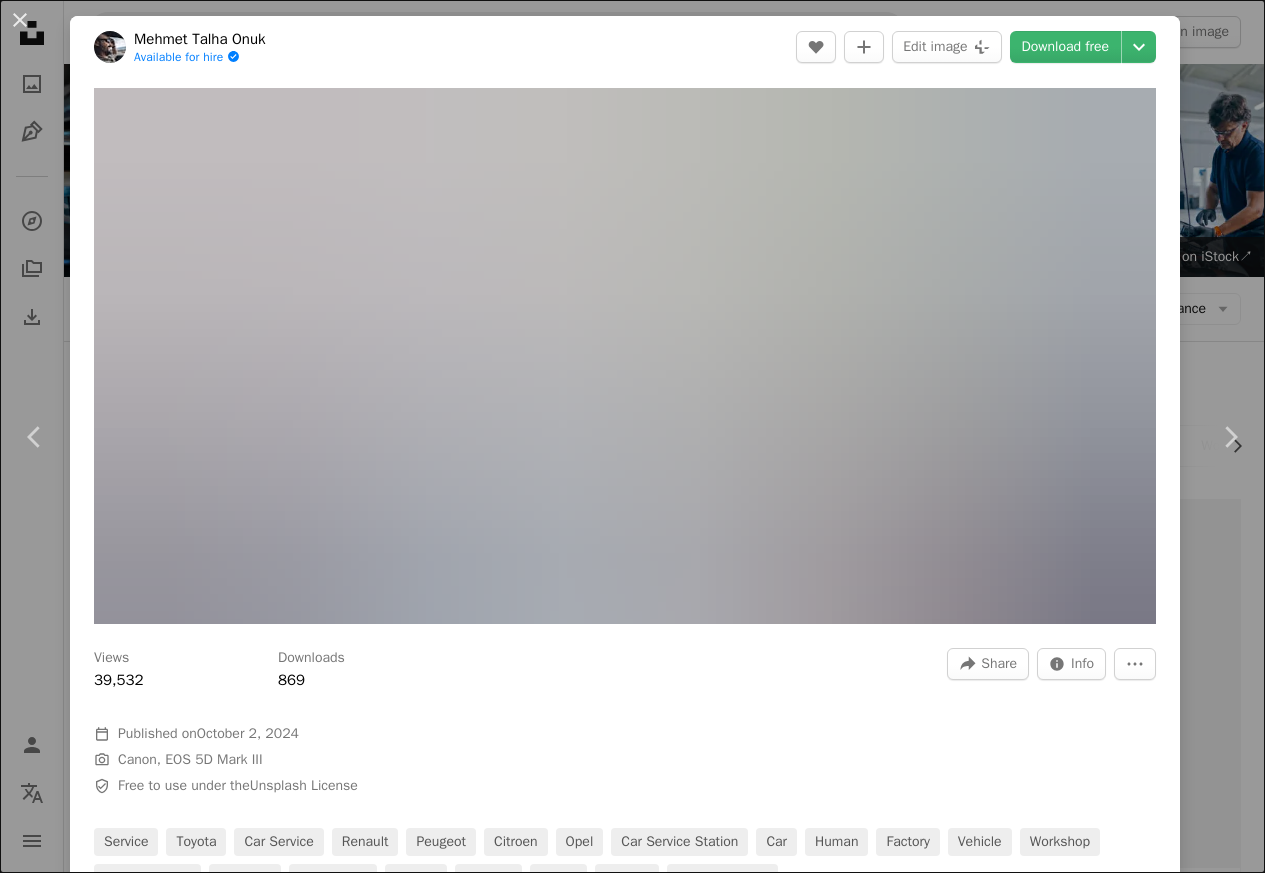 scroll, scrollTop: 1440, scrollLeft: 0, axis: vertical 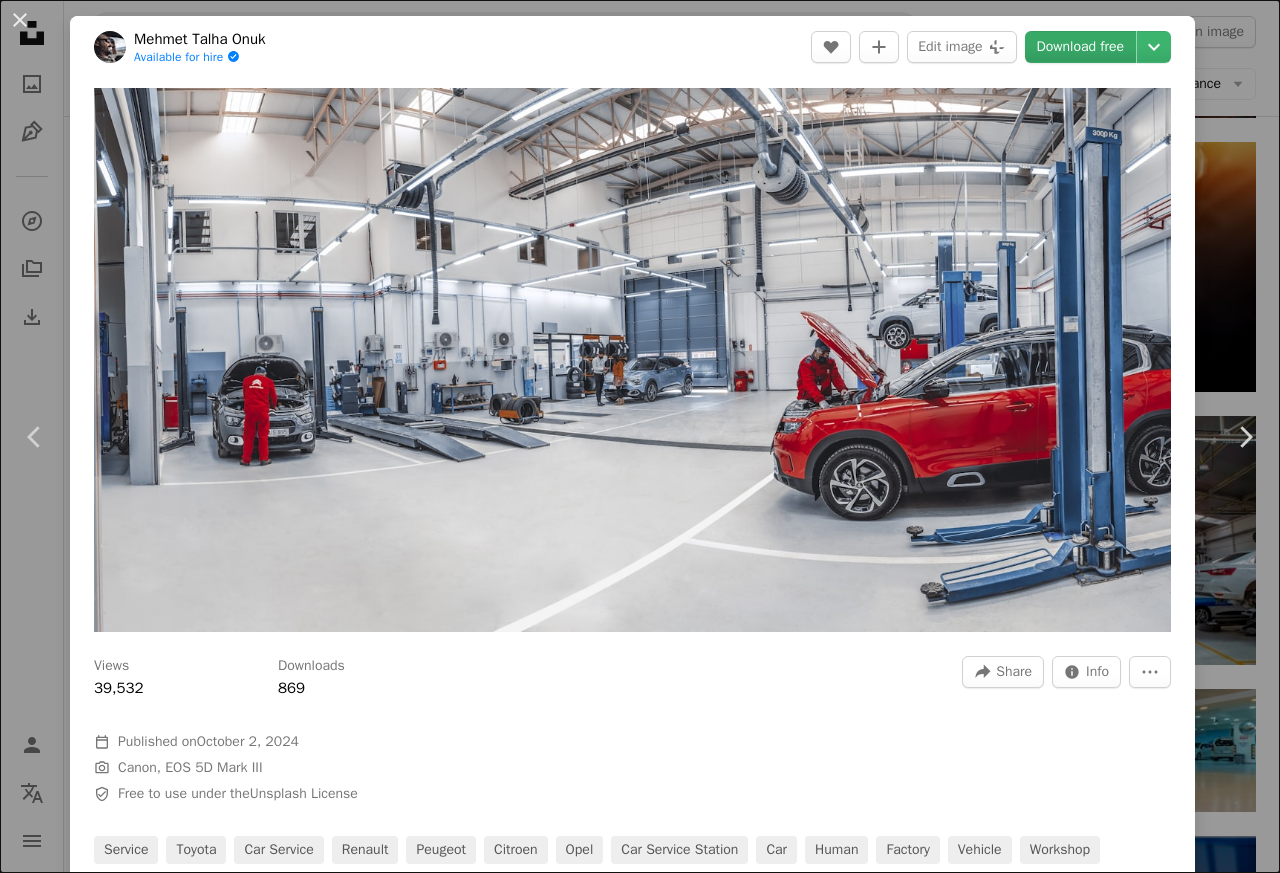 click on "Download free" at bounding box center (1081, 47) 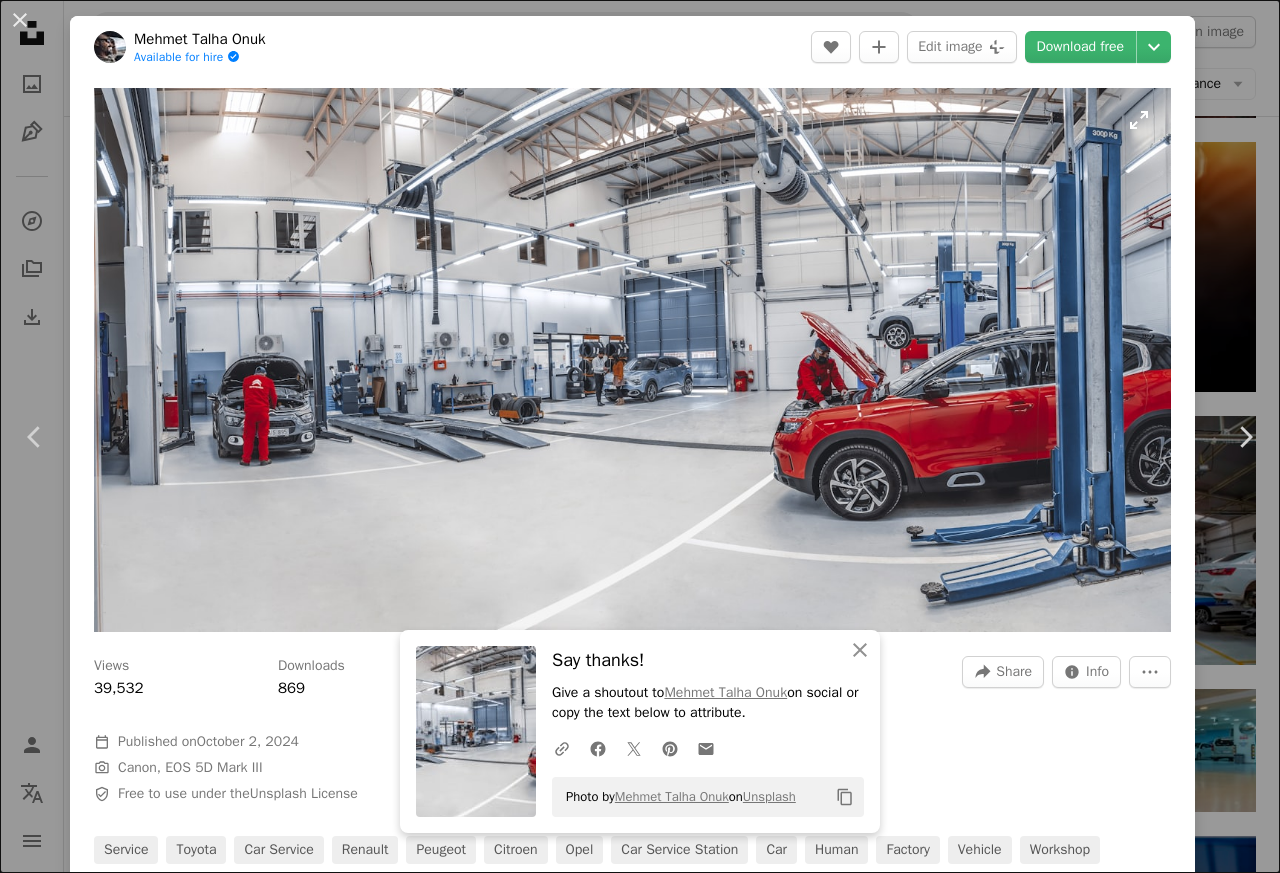 click at bounding box center (632, 360) 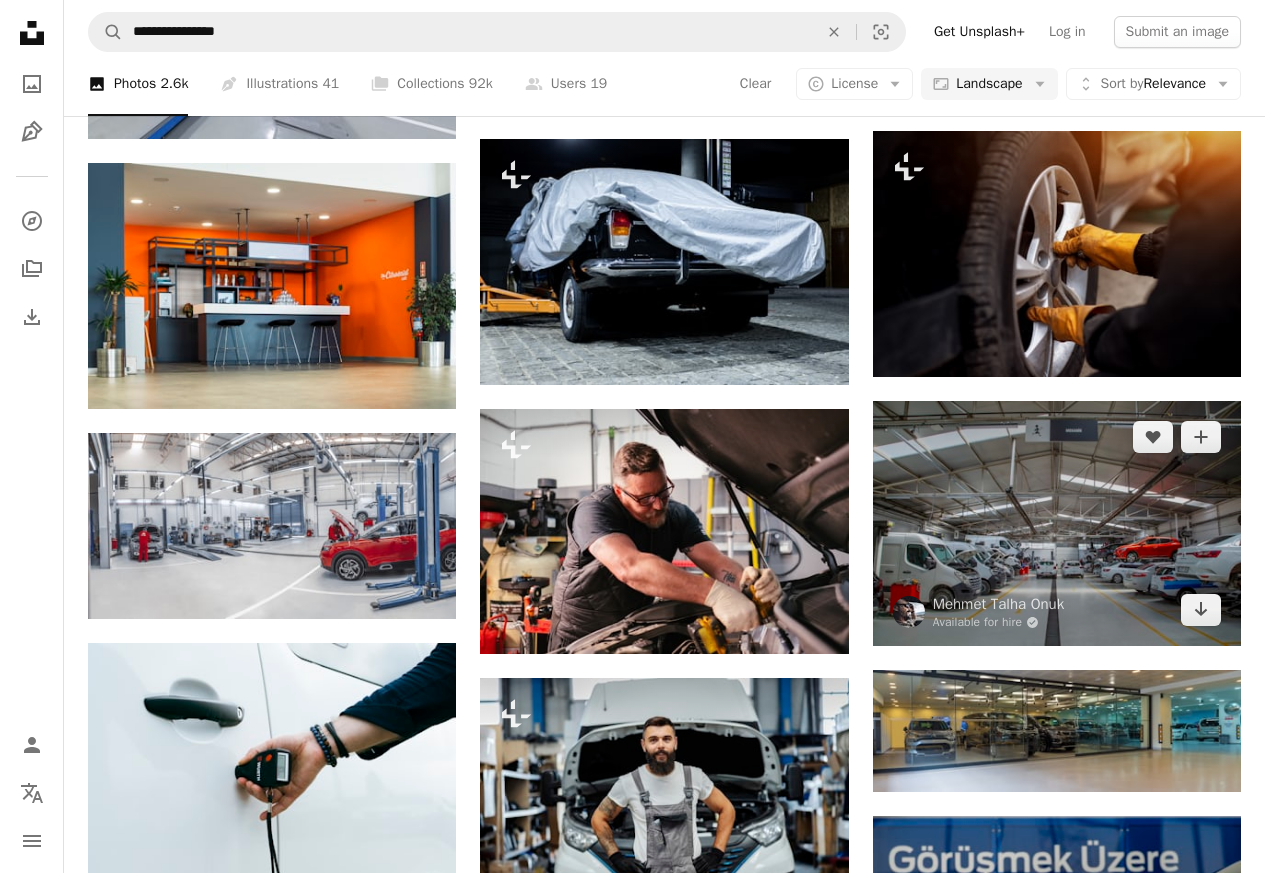 click at bounding box center [1057, 524] 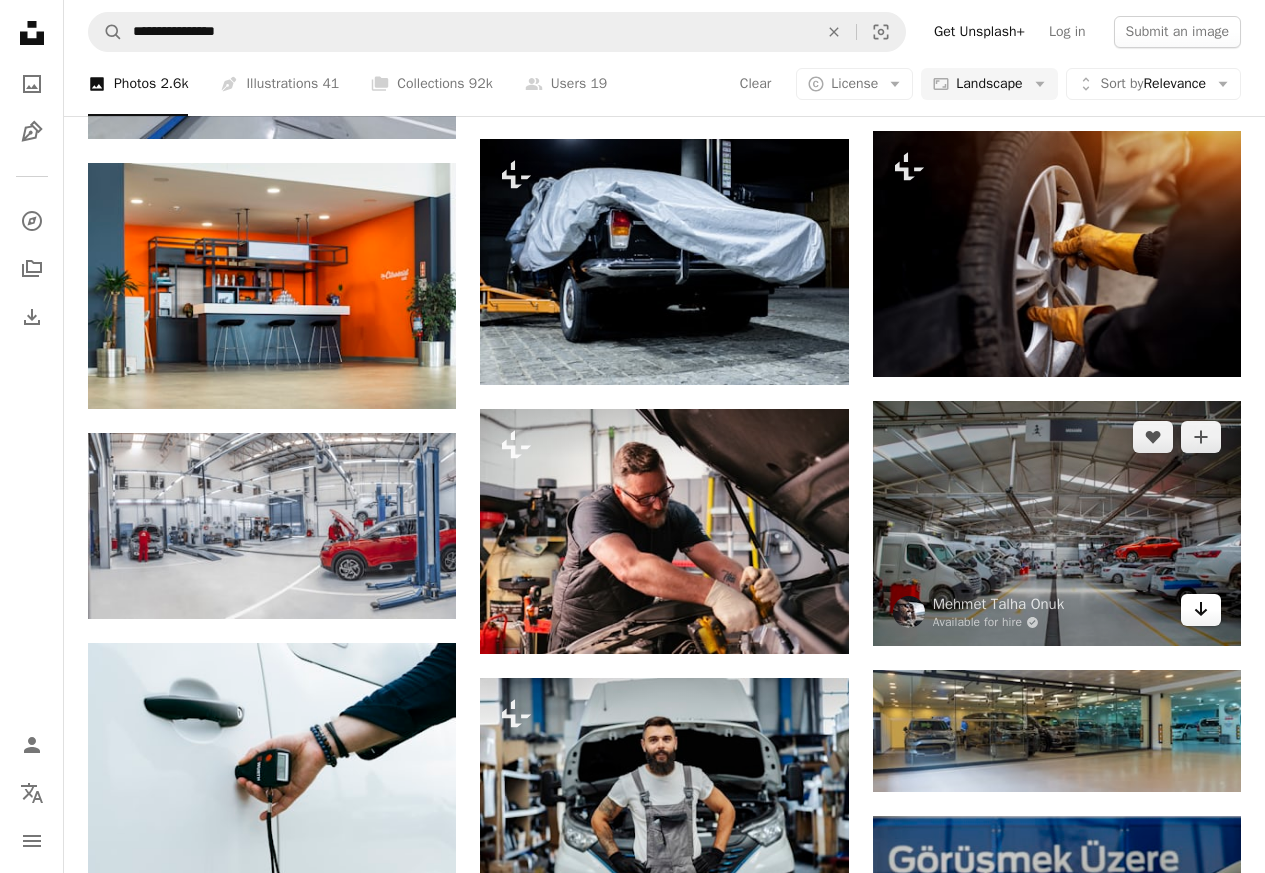 click on "Arrow pointing down" 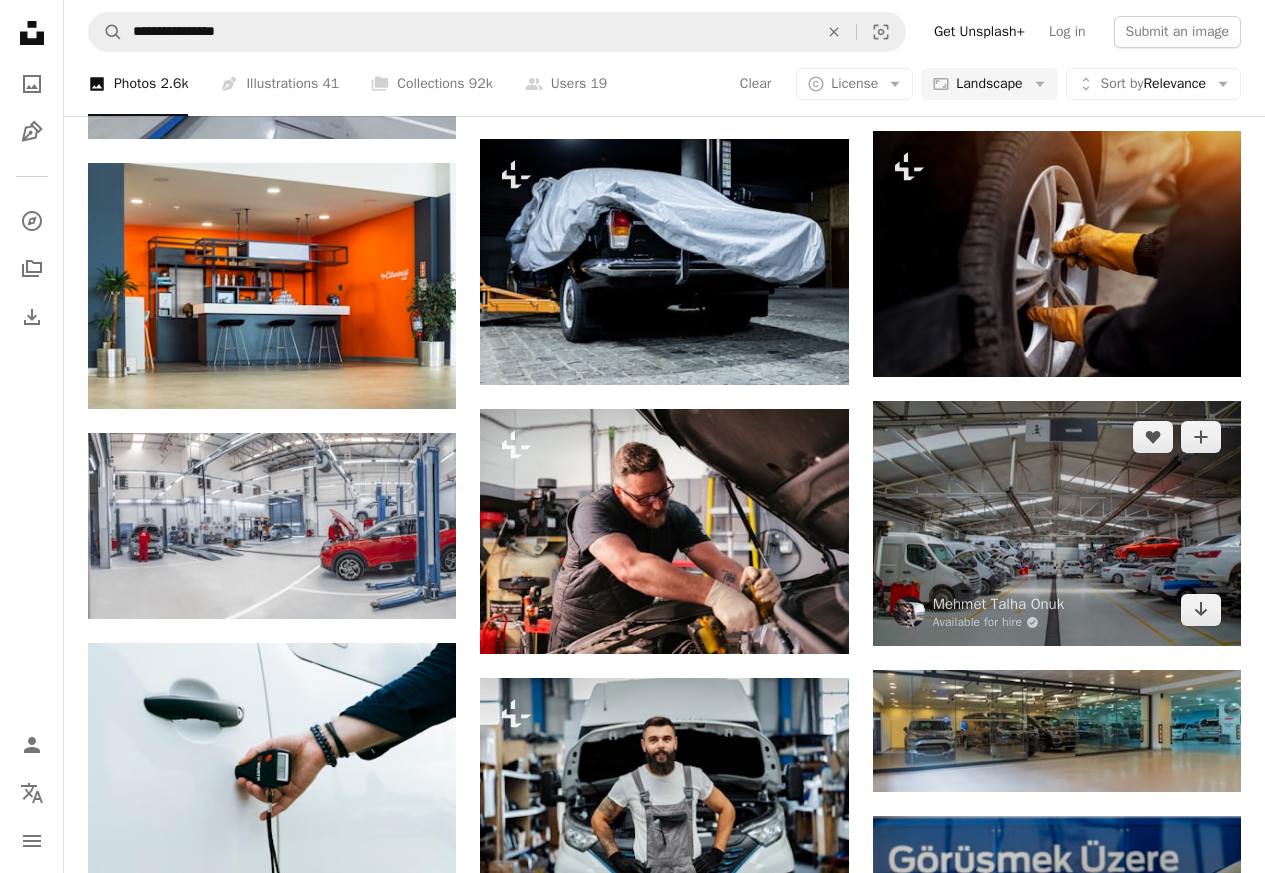 click at bounding box center (1057, 524) 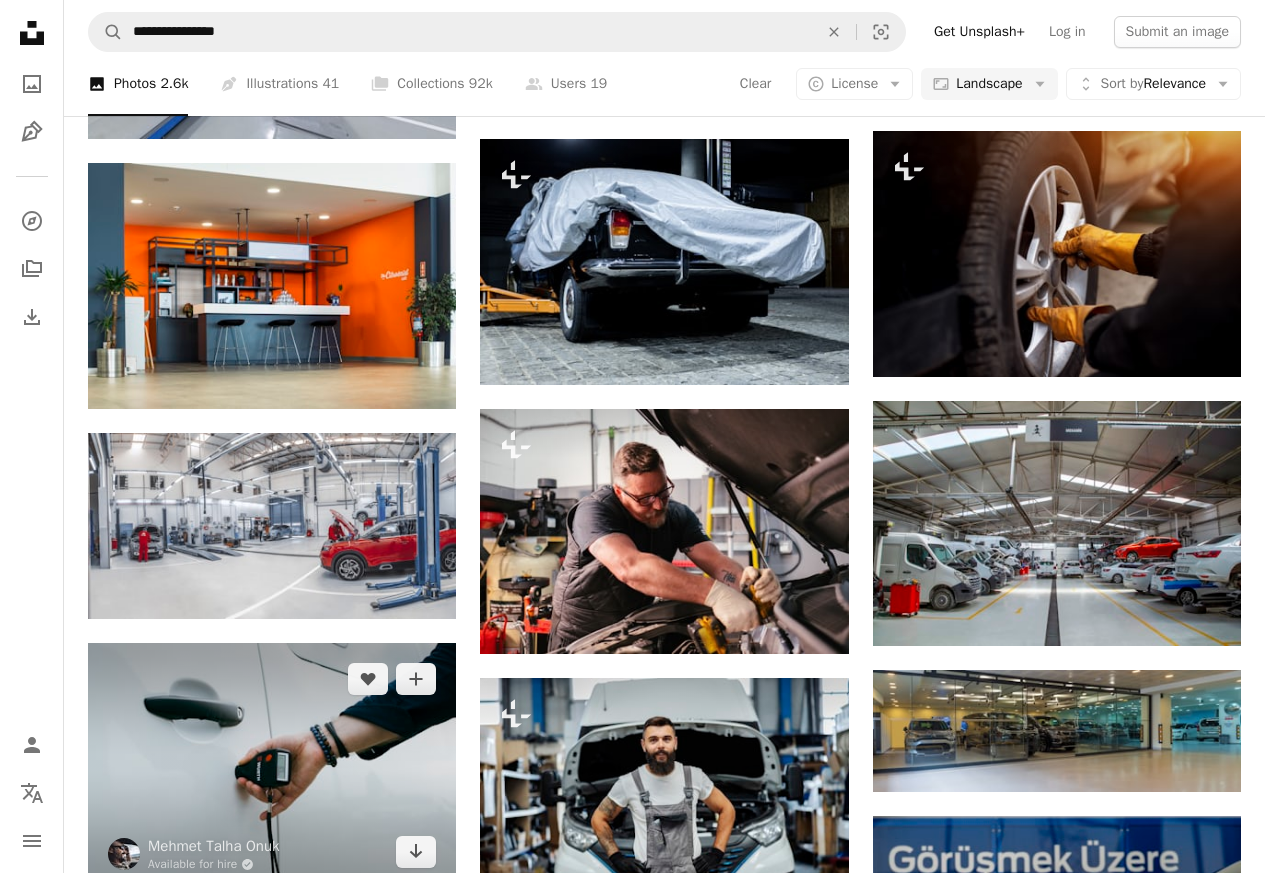 click at bounding box center (272, 766) 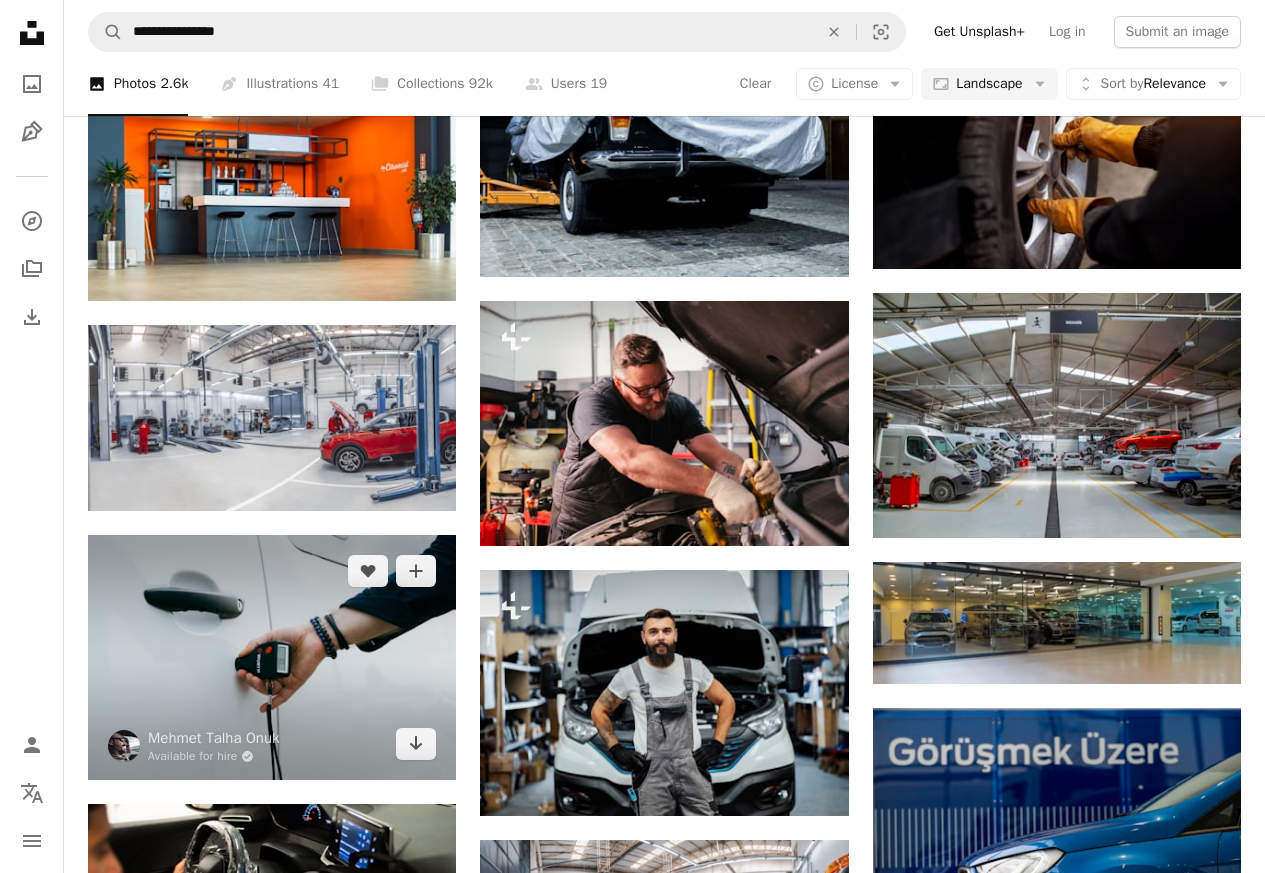 scroll, scrollTop: 2160, scrollLeft: 0, axis: vertical 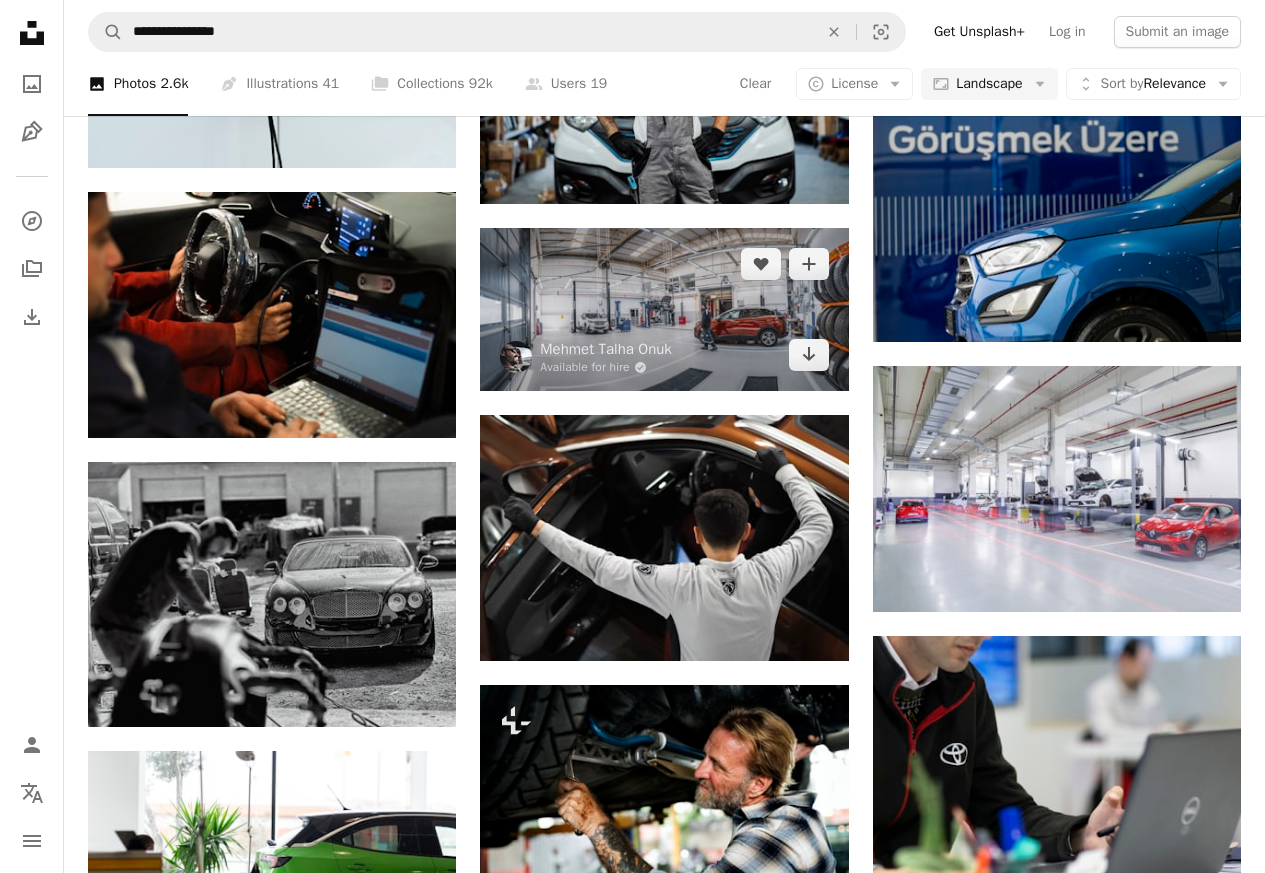click at bounding box center [664, 309] 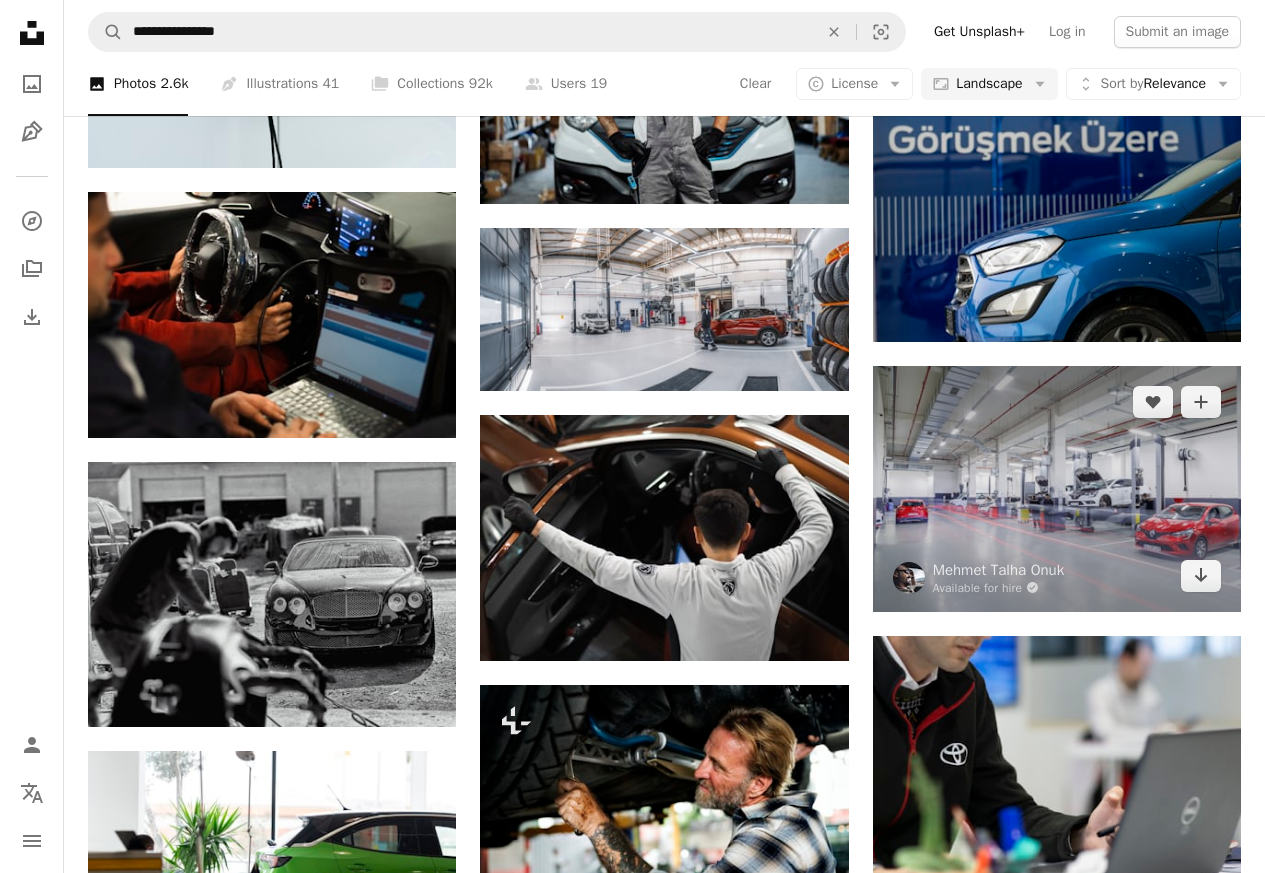 click at bounding box center (1057, 489) 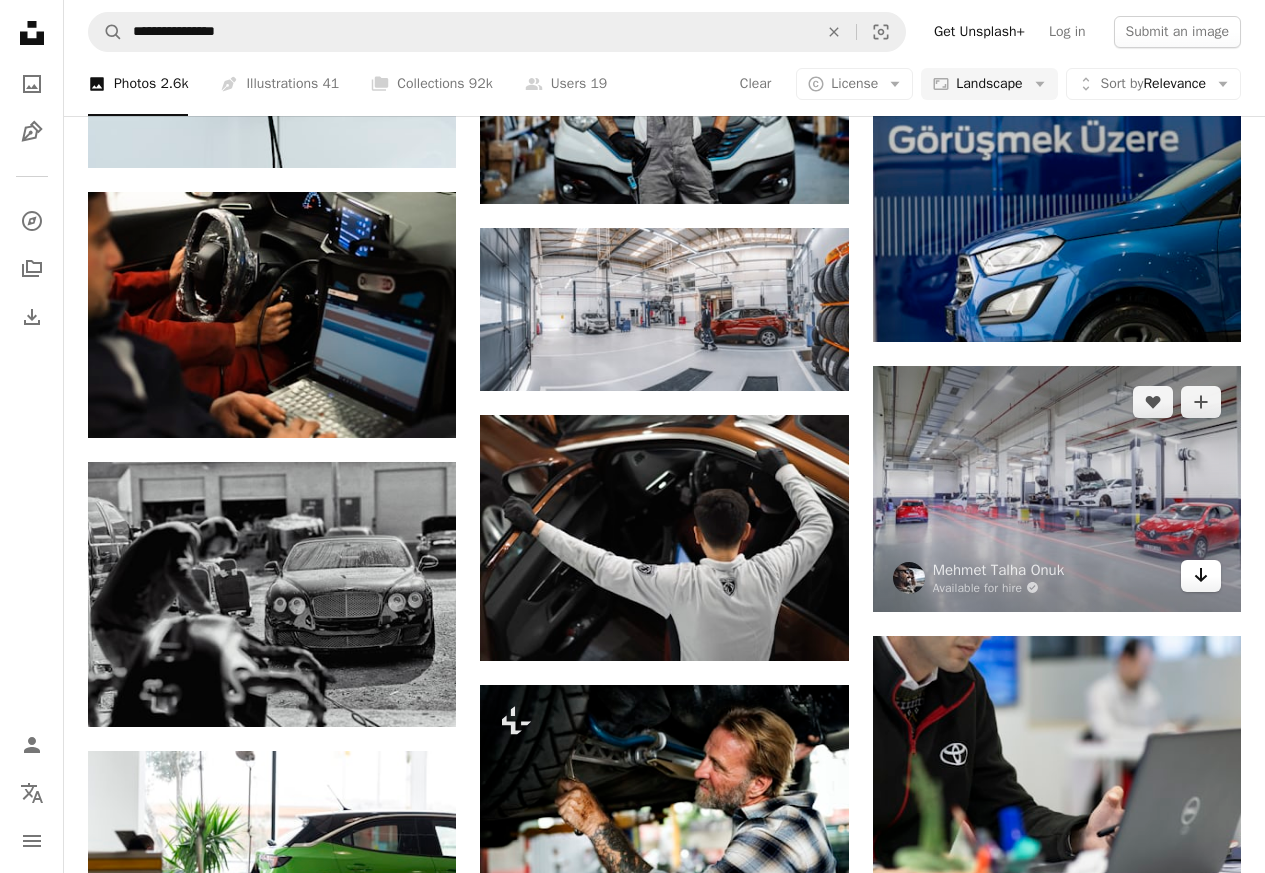 click on "Arrow pointing down" 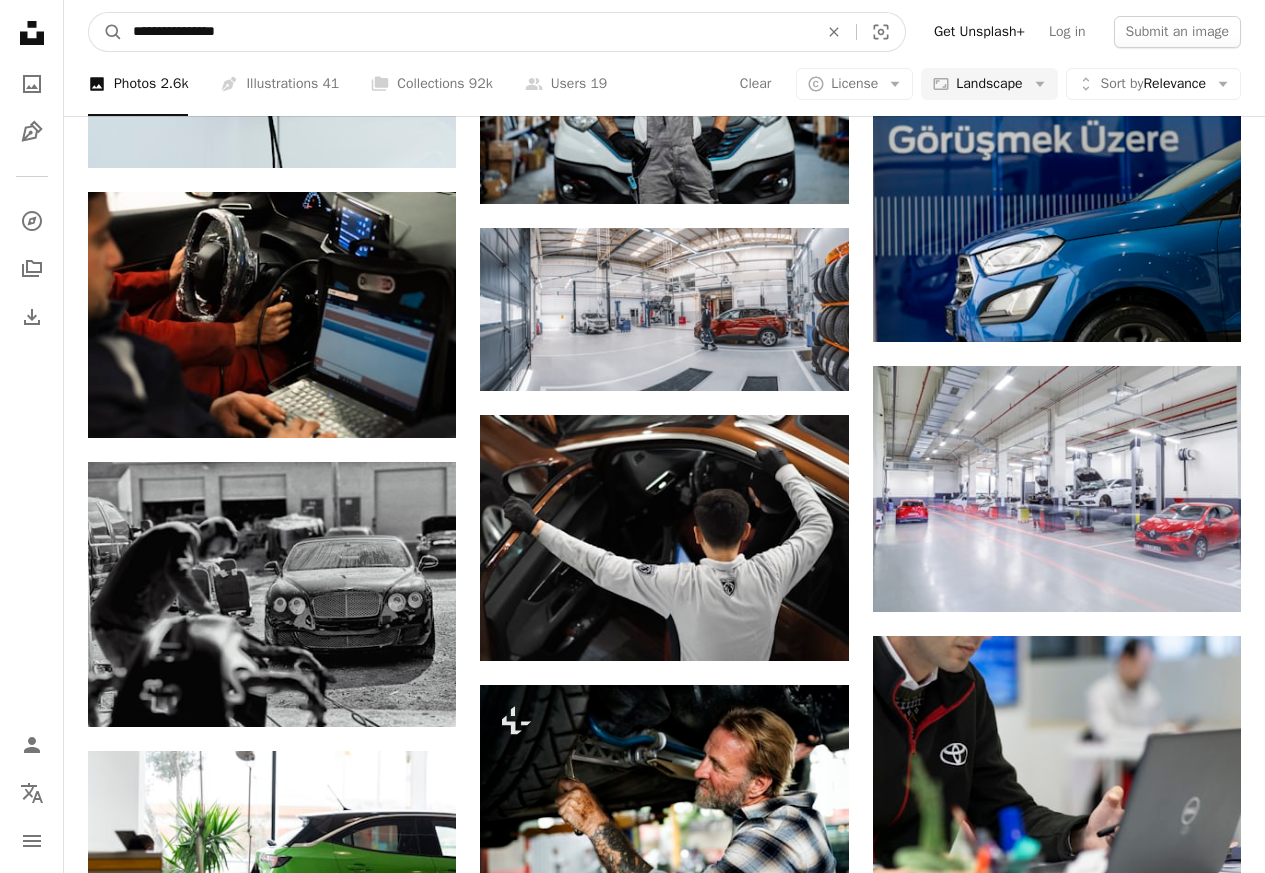 click on "**********" at bounding box center [467, 32] 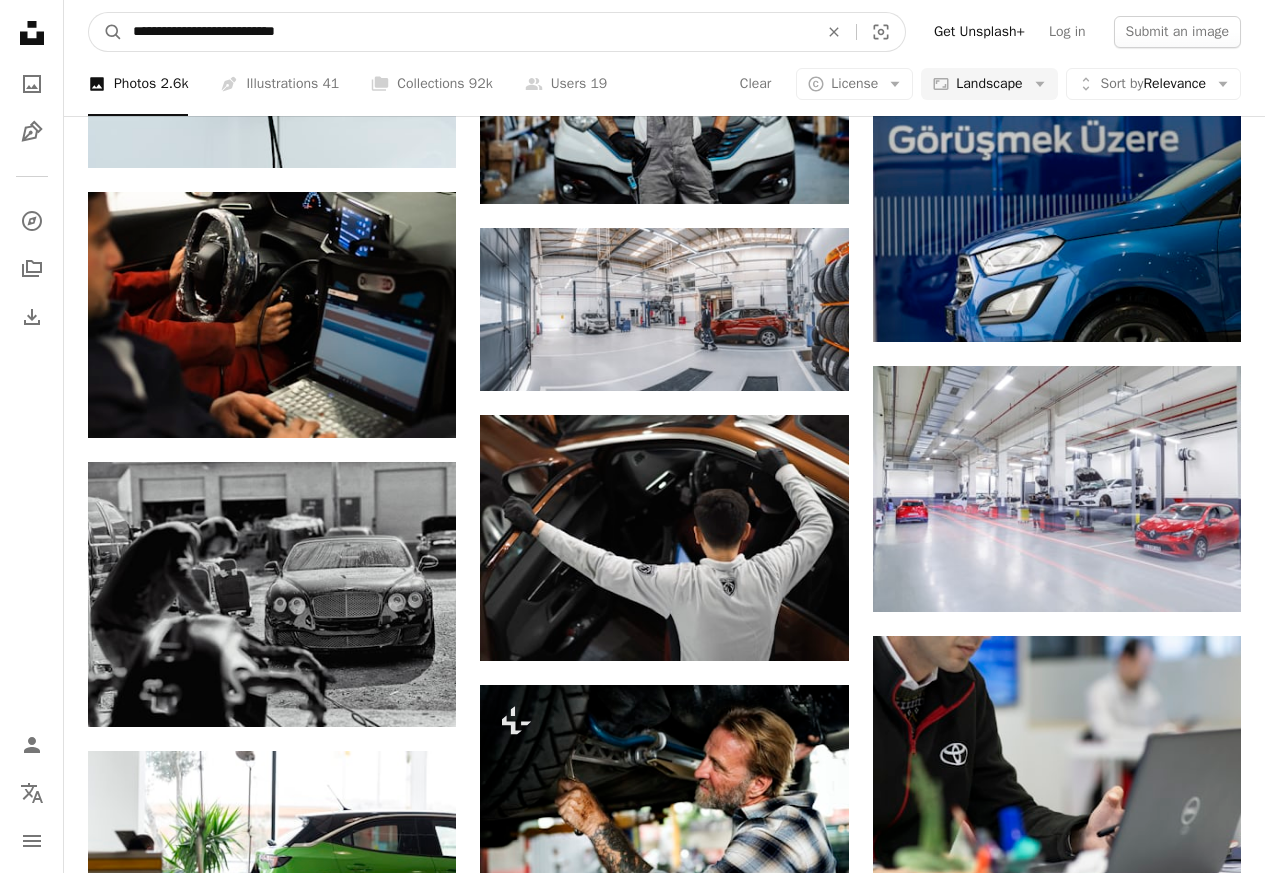 type on "**********" 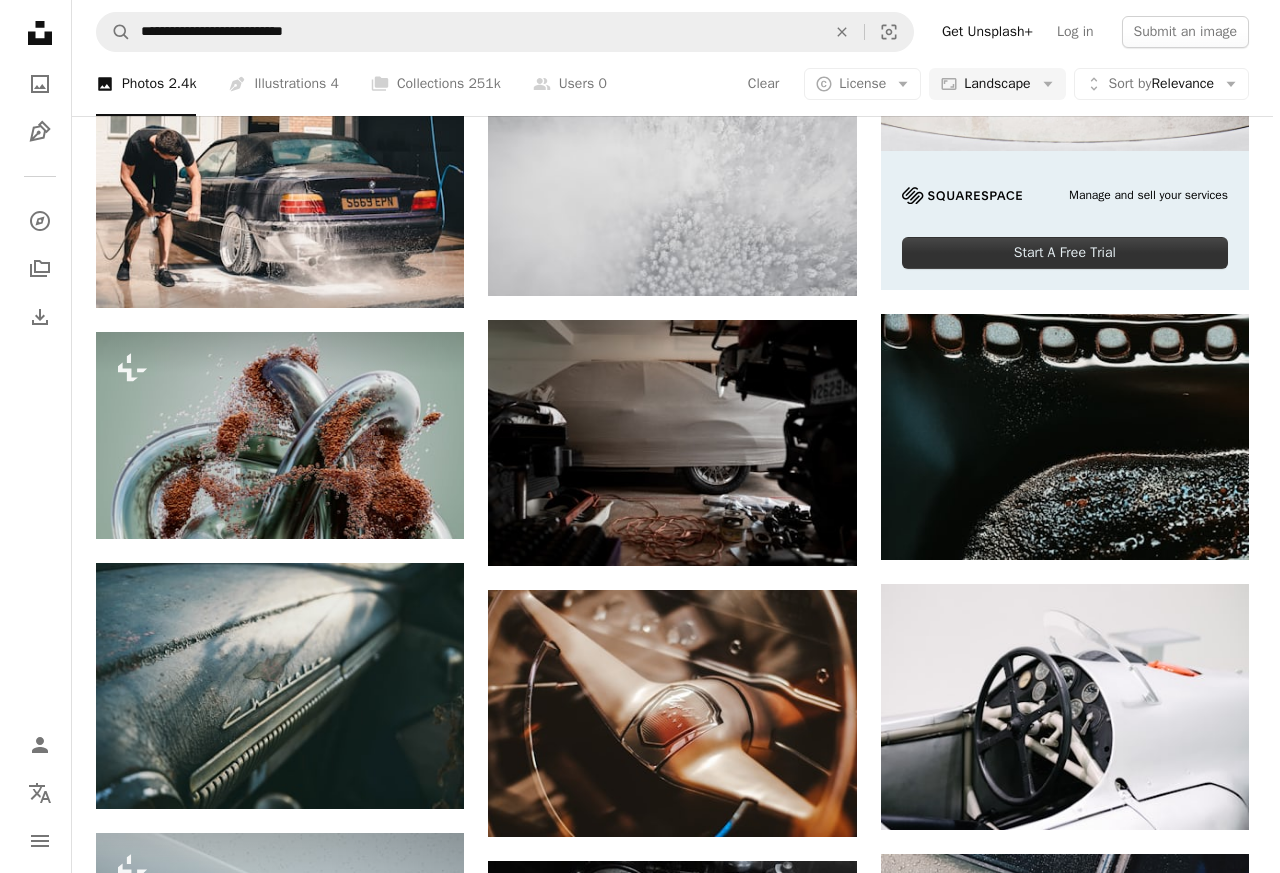 scroll, scrollTop: 720, scrollLeft: 0, axis: vertical 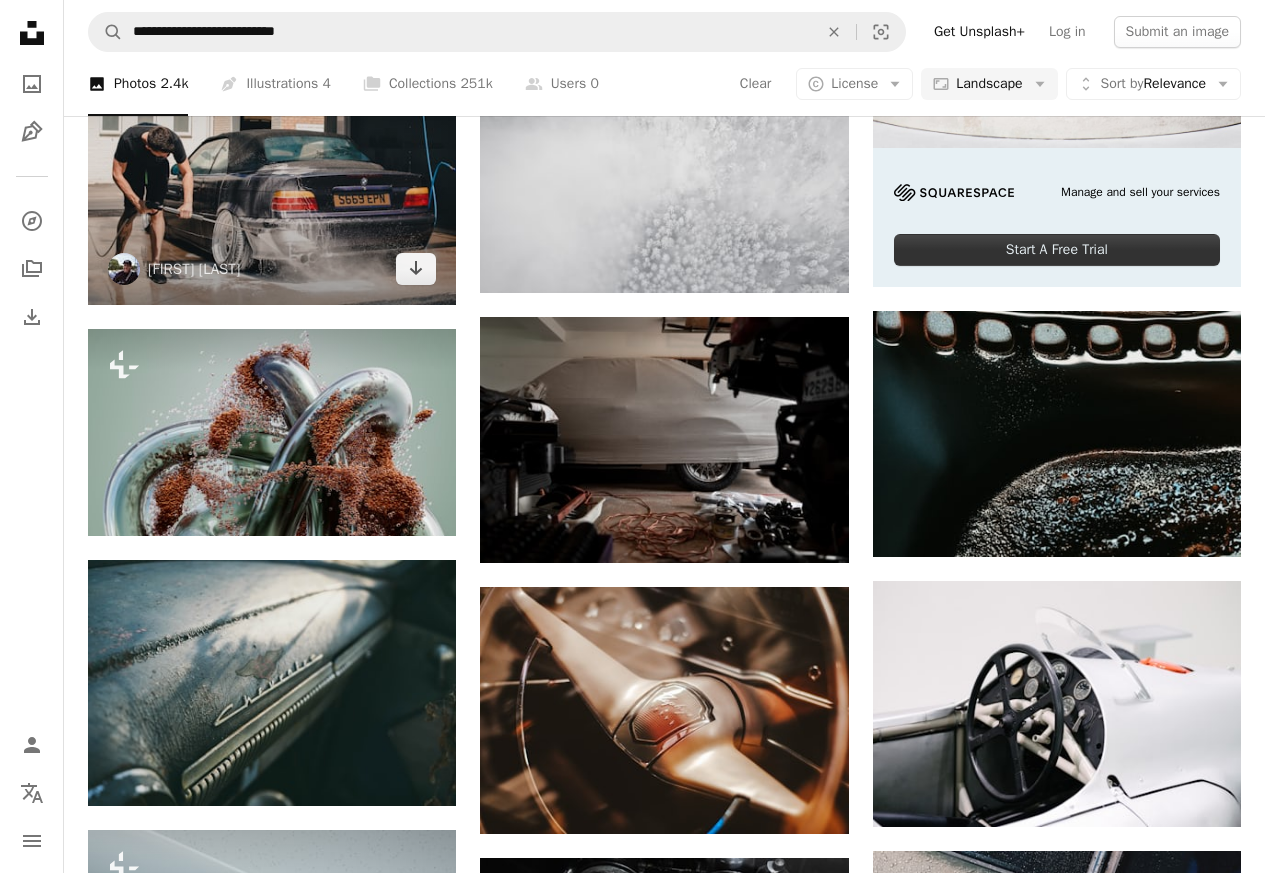 click at bounding box center (272, 157) 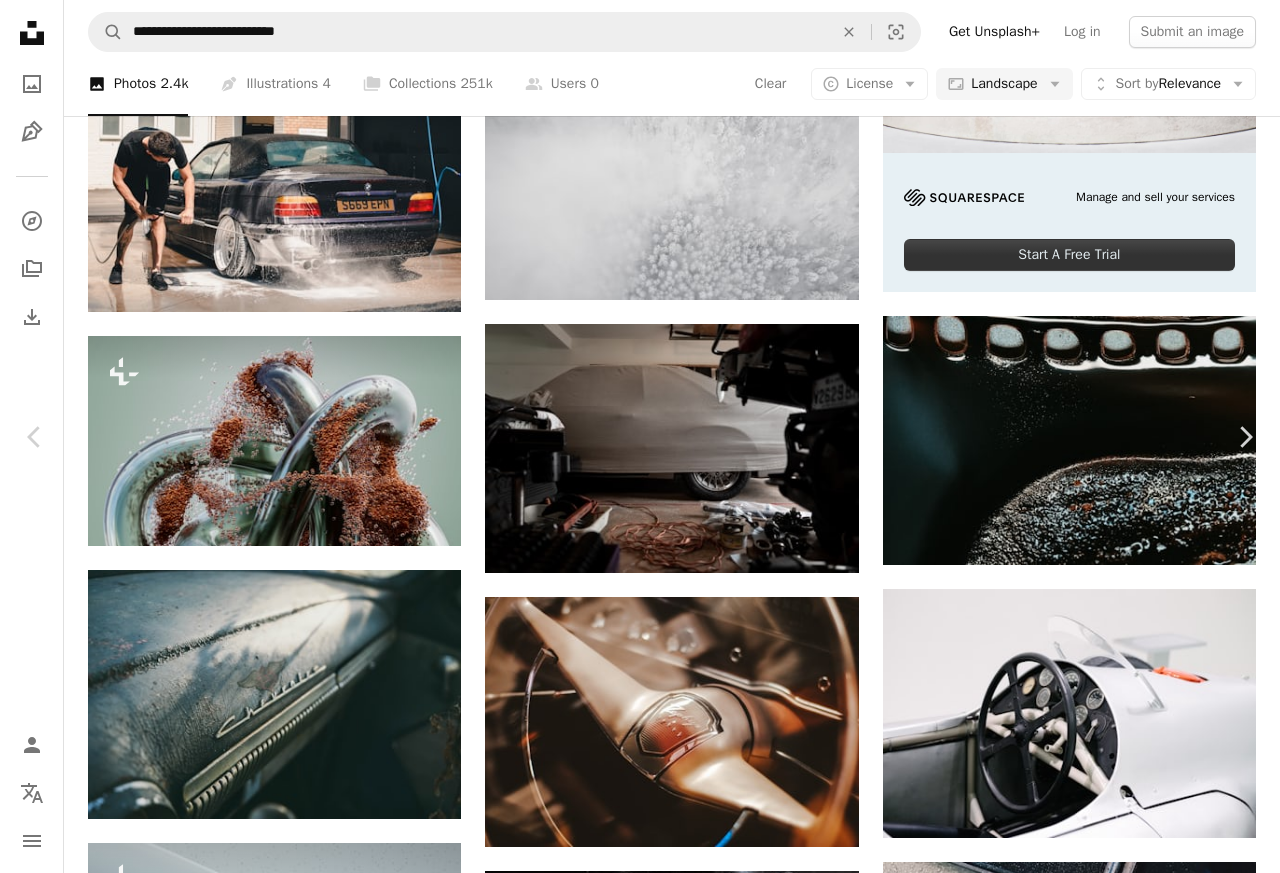click at bounding box center [632, 3528] 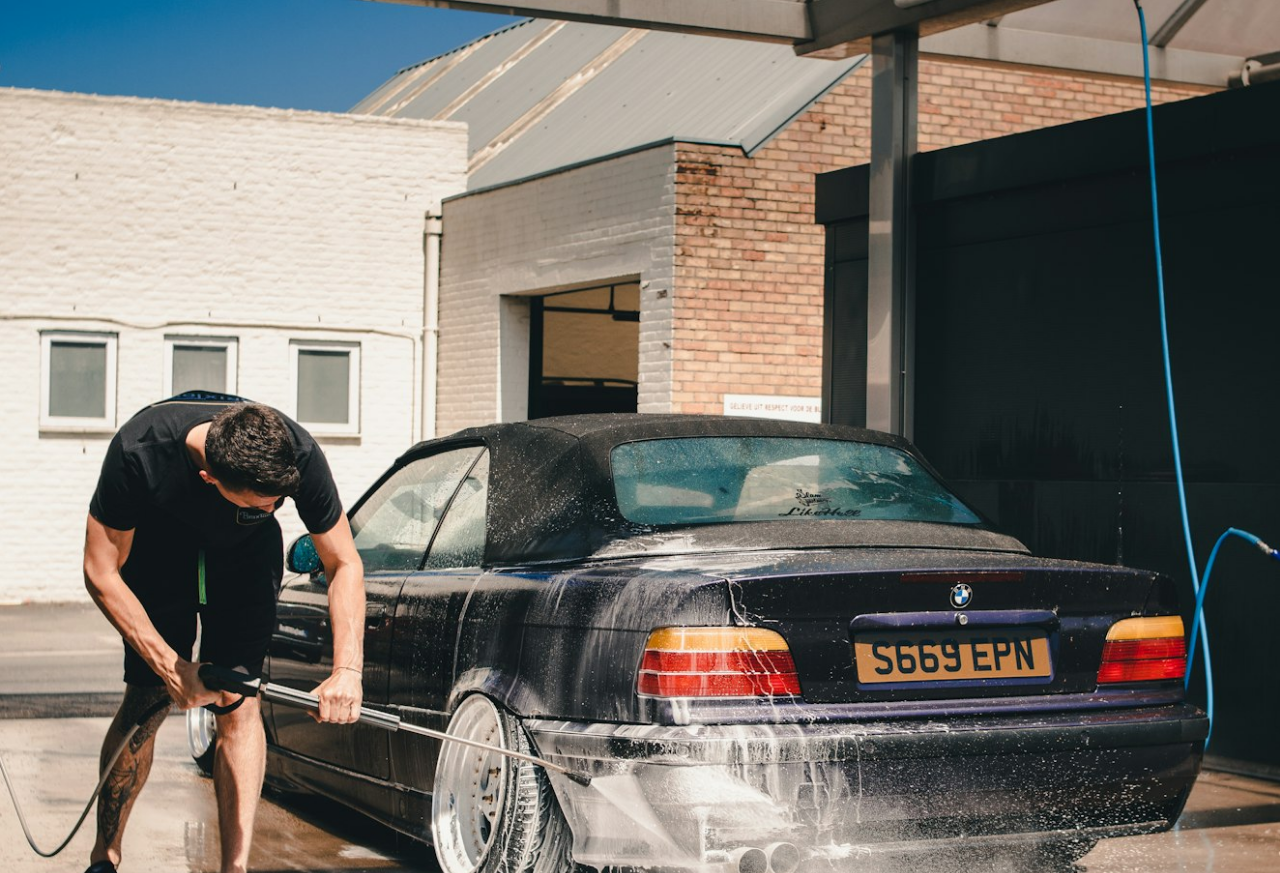 scroll, scrollTop: 65, scrollLeft: 0, axis: vertical 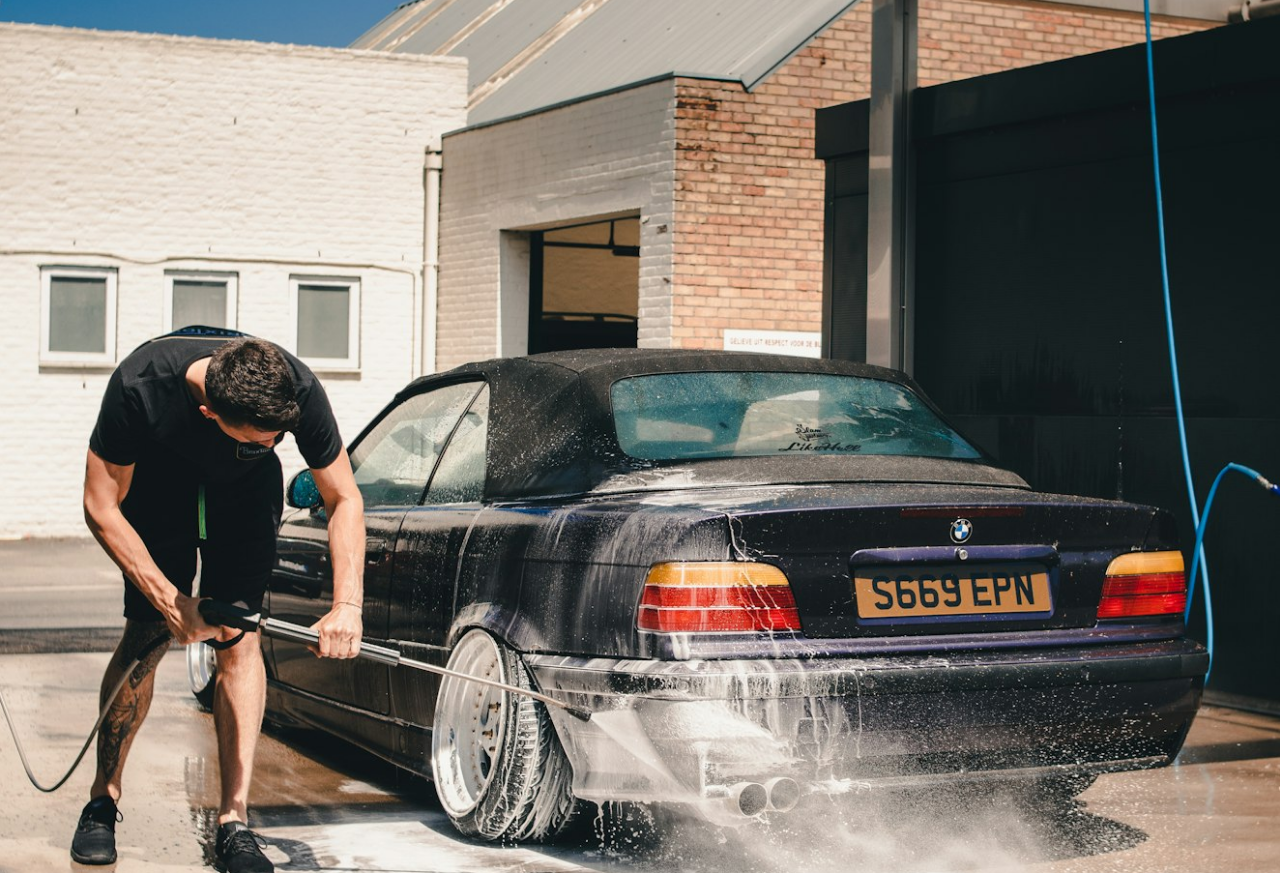 type 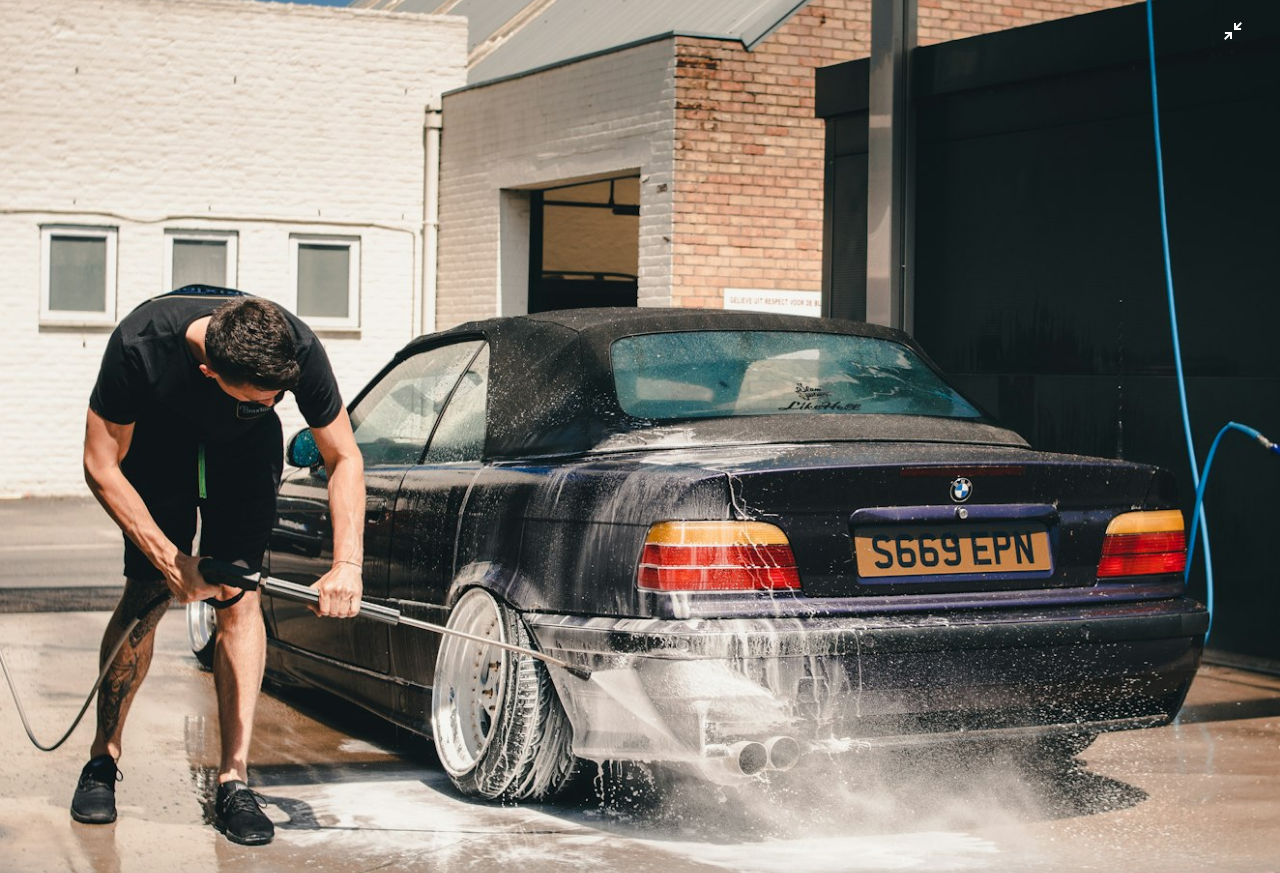 scroll, scrollTop: 125, scrollLeft: 0, axis: vertical 